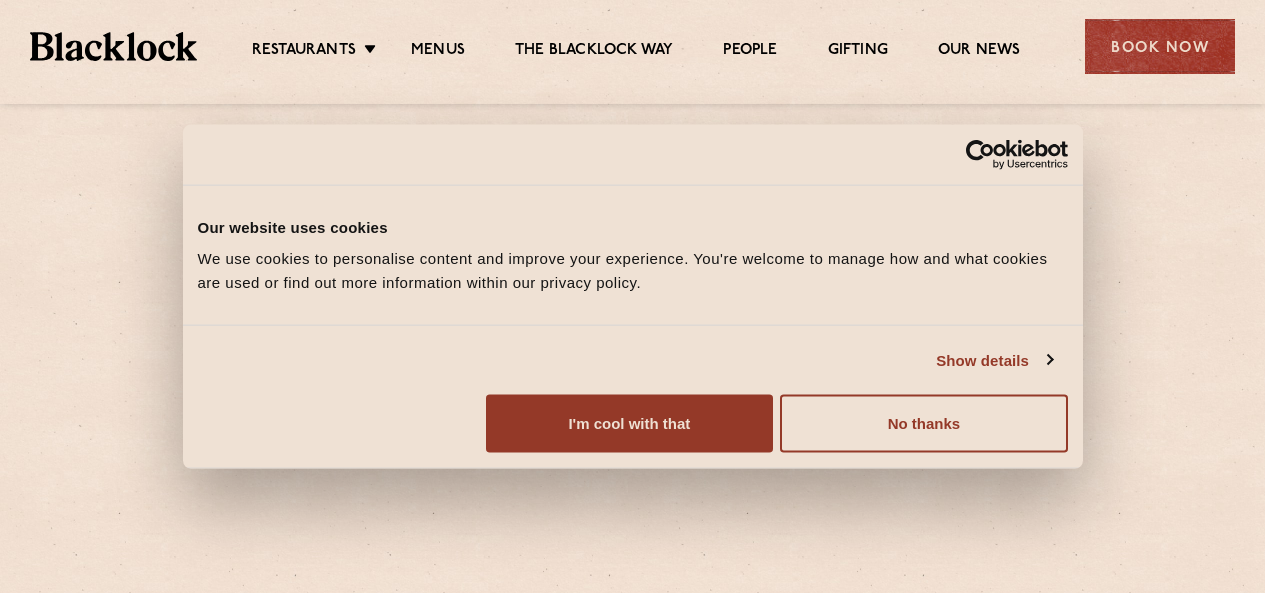 scroll, scrollTop: 0, scrollLeft: 0, axis: both 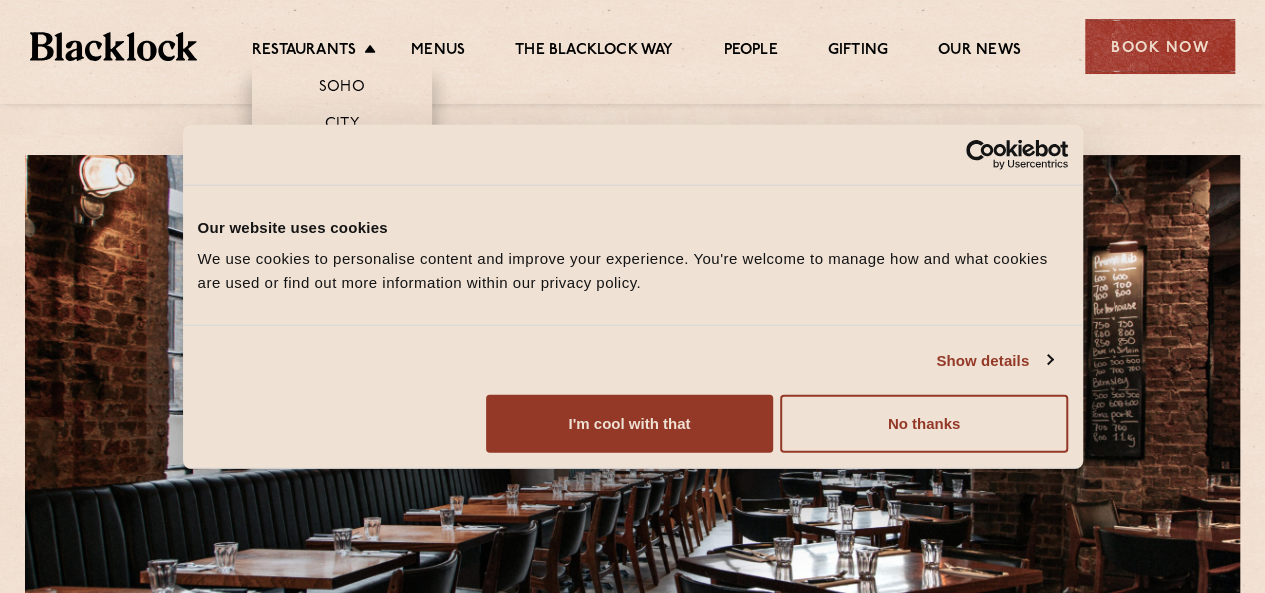 click on "Shoreditch" at bounding box center [342, 163] 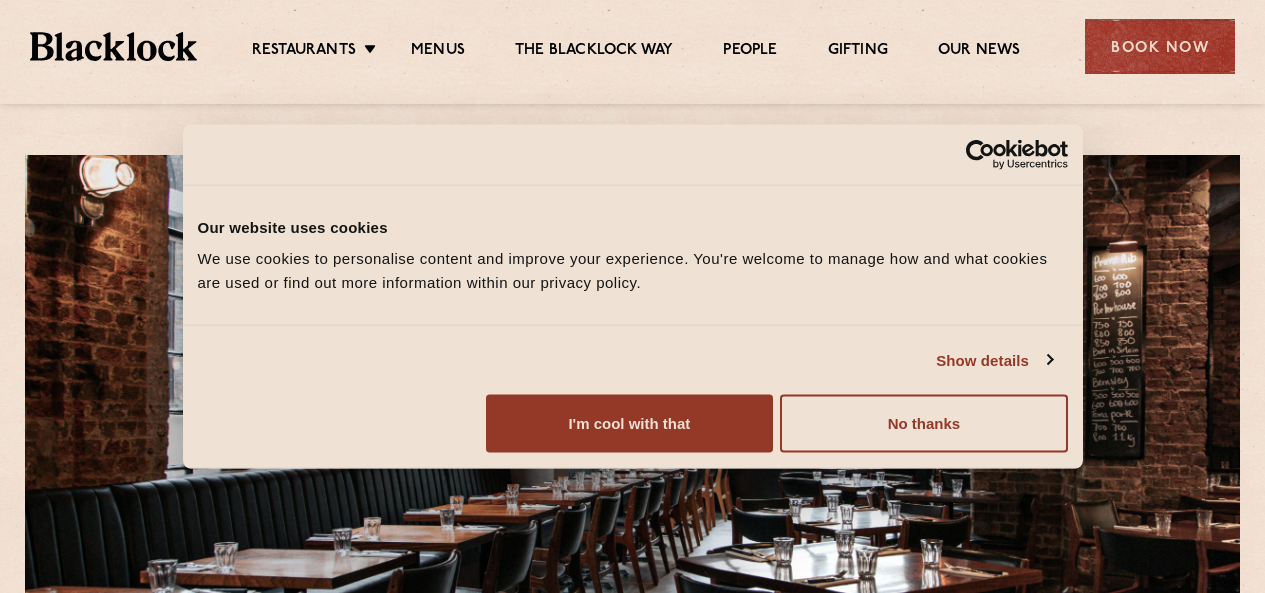 scroll, scrollTop: 0, scrollLeft: 0, axis: both 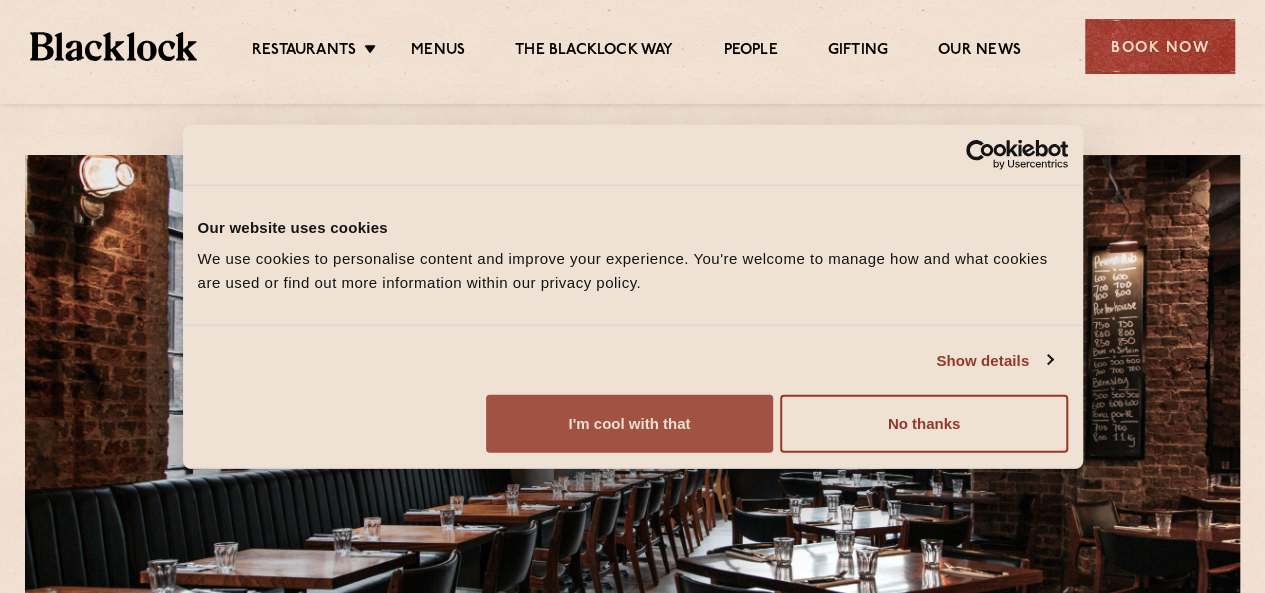click on "I'm cool with that" at bounding box center [629, 424] 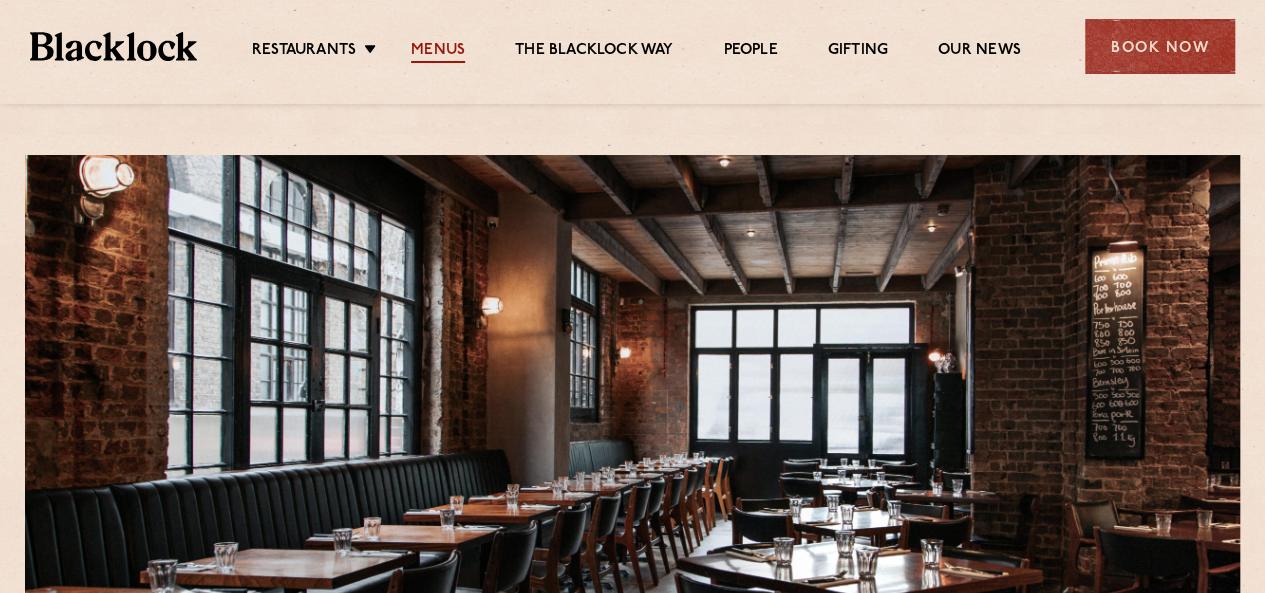 click on "Menus" at bounding box center (438, 52) 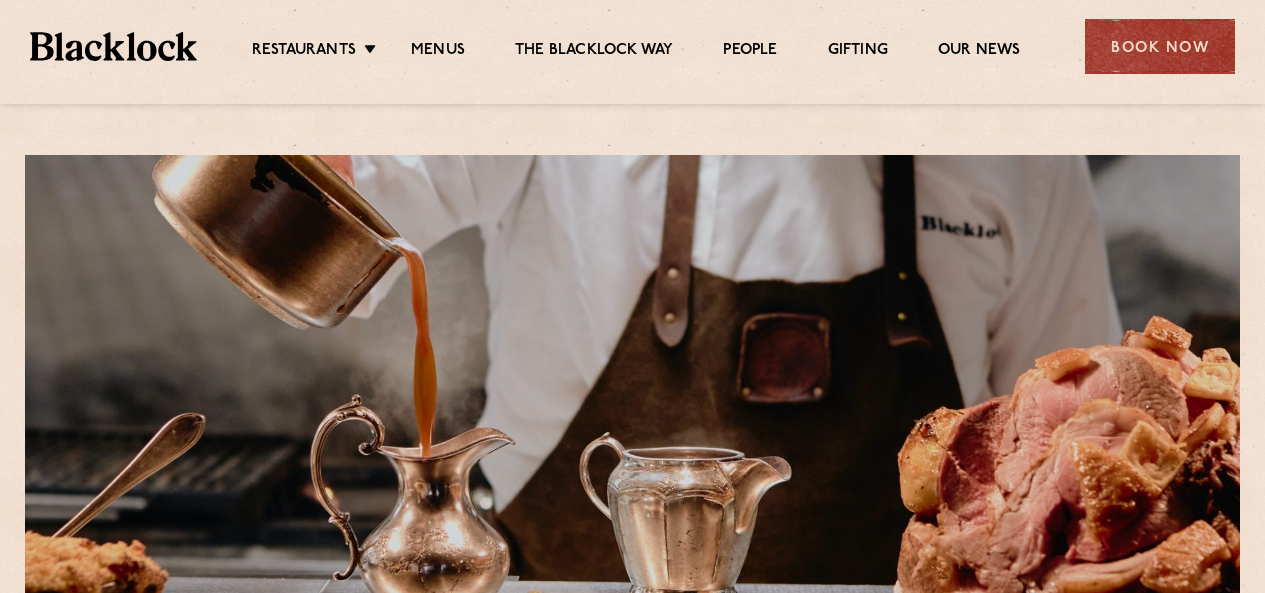 scroll, scrollTop: 0, scrollLeft: 0, axis: both 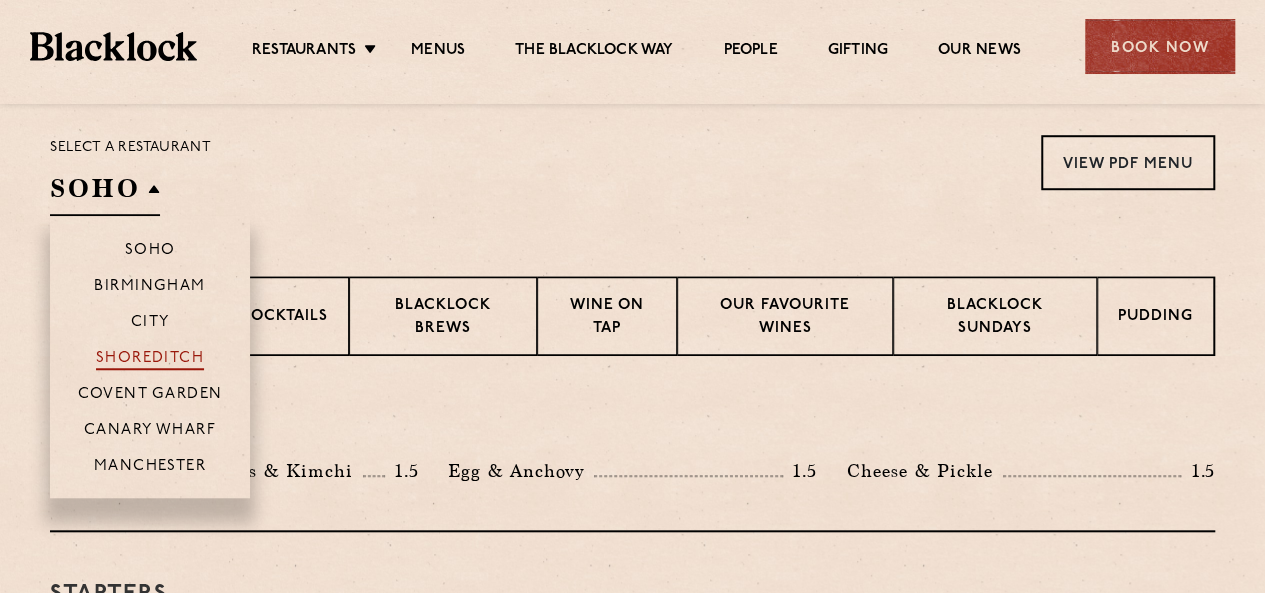 click on "Shoreditch" at bounding box center (150, 360) 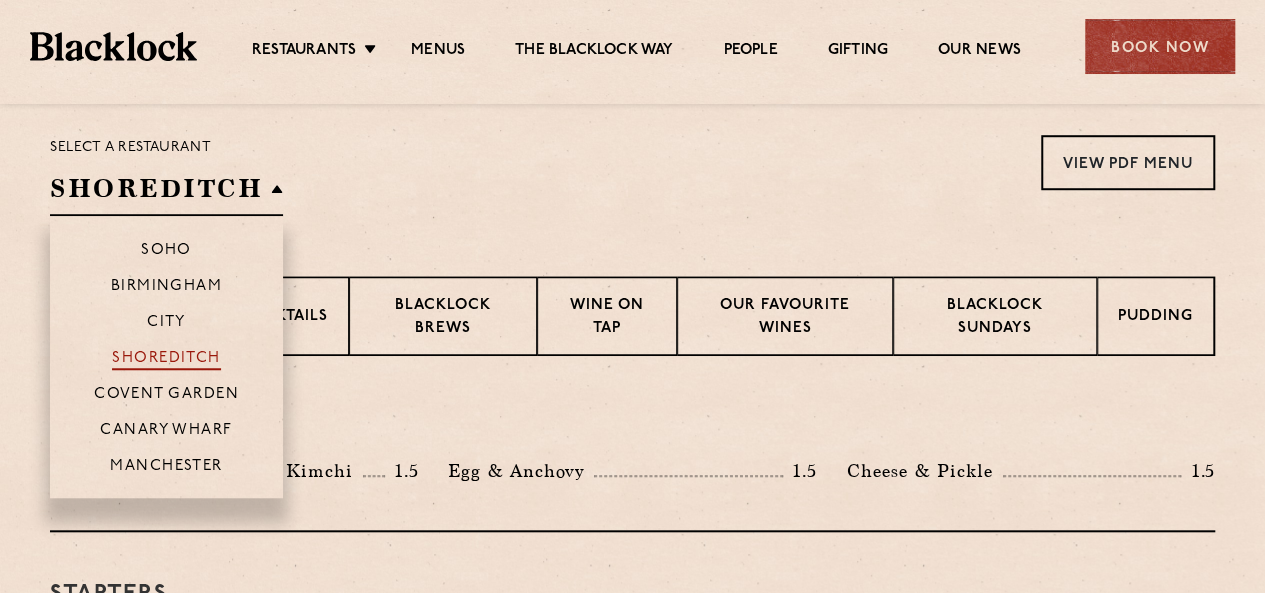 click on "Shoreditch" at bounding box center (166, 360) 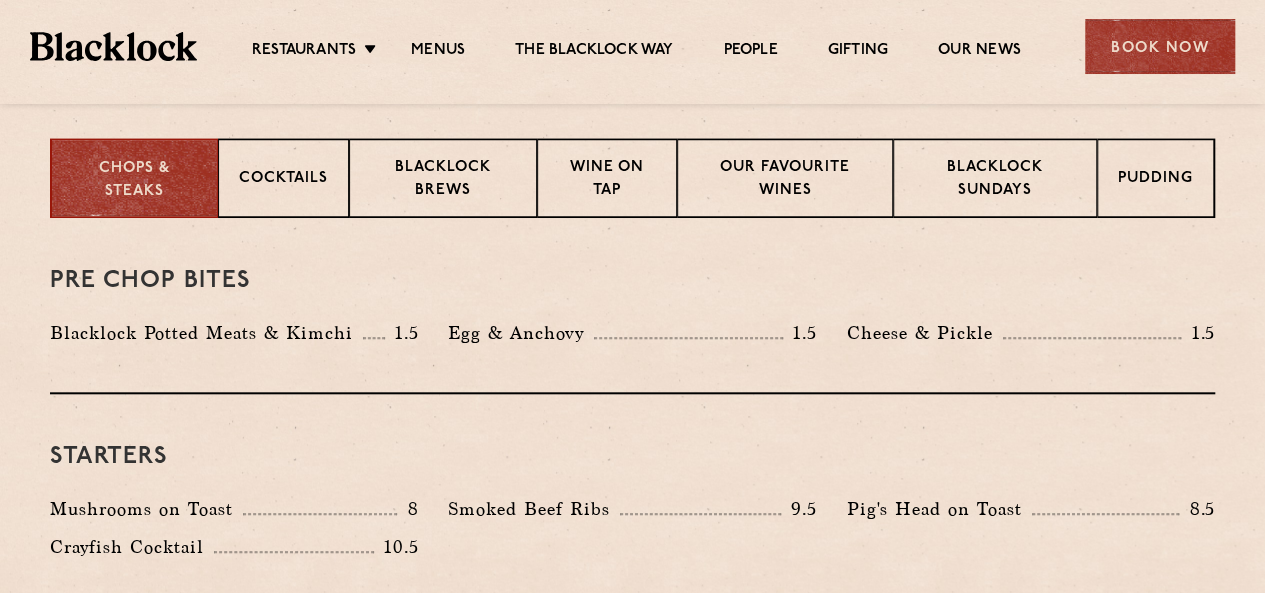 scroll, scrollTop: 800, scrollLeft: 0, axis: vertical 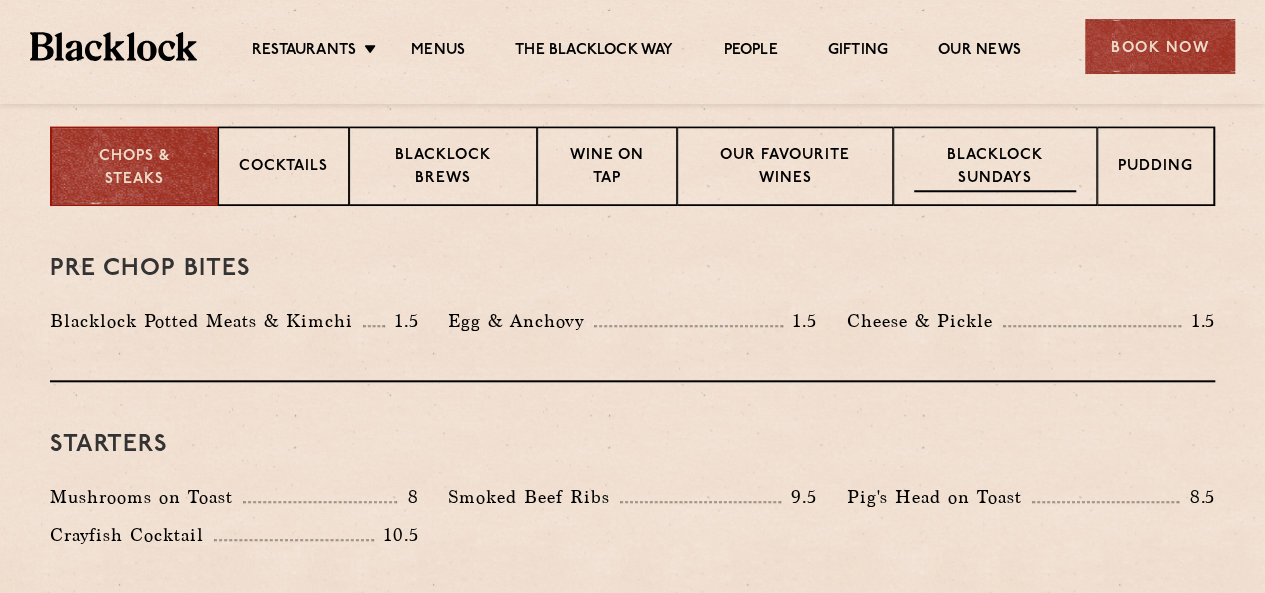 click on "Blacklock Sundays" at bounding box center [995, 168] 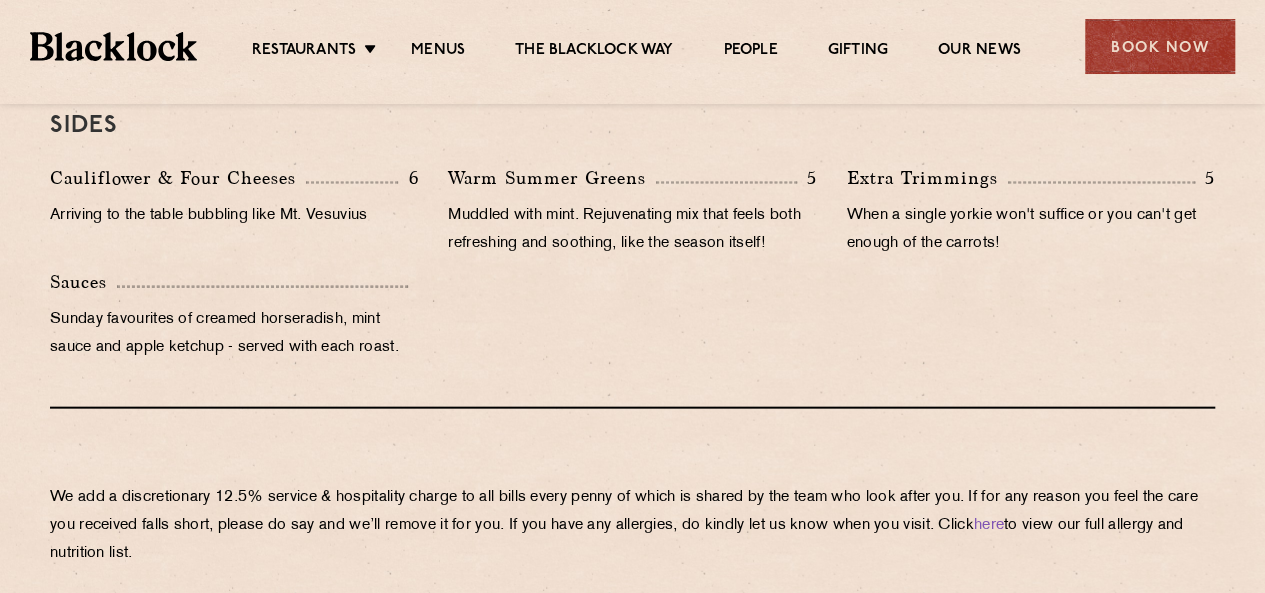 scroll, scrollTop: 2100, scrollLeft: 0, axis: vertical 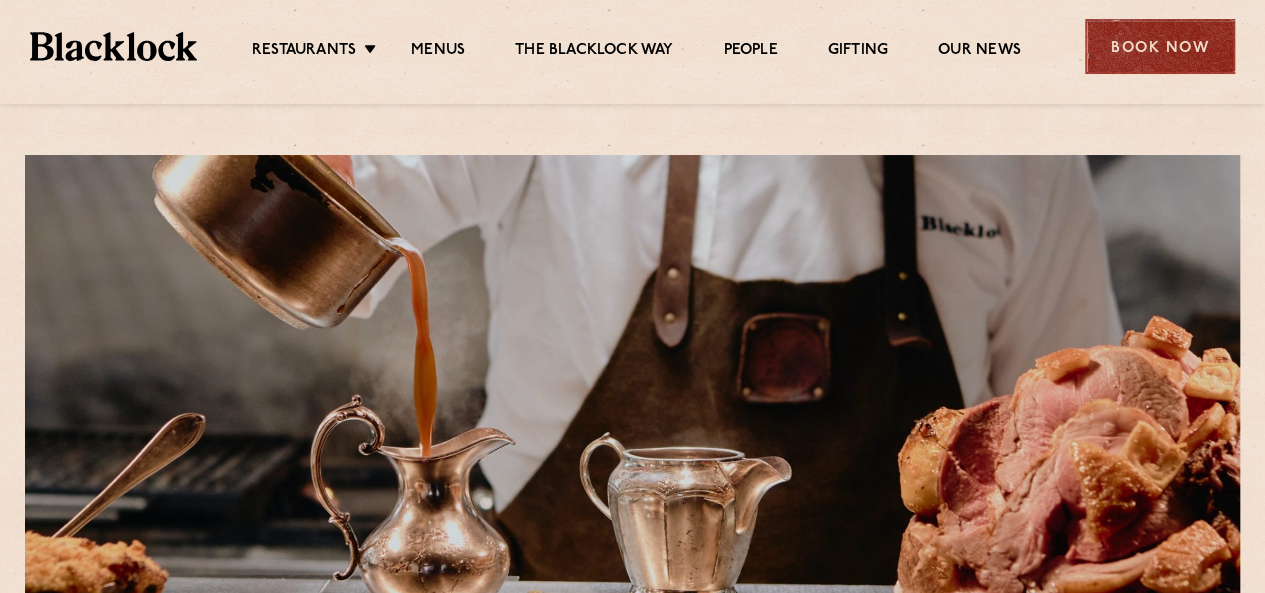 click on "Book Now" at bounding box center (1160, 46) 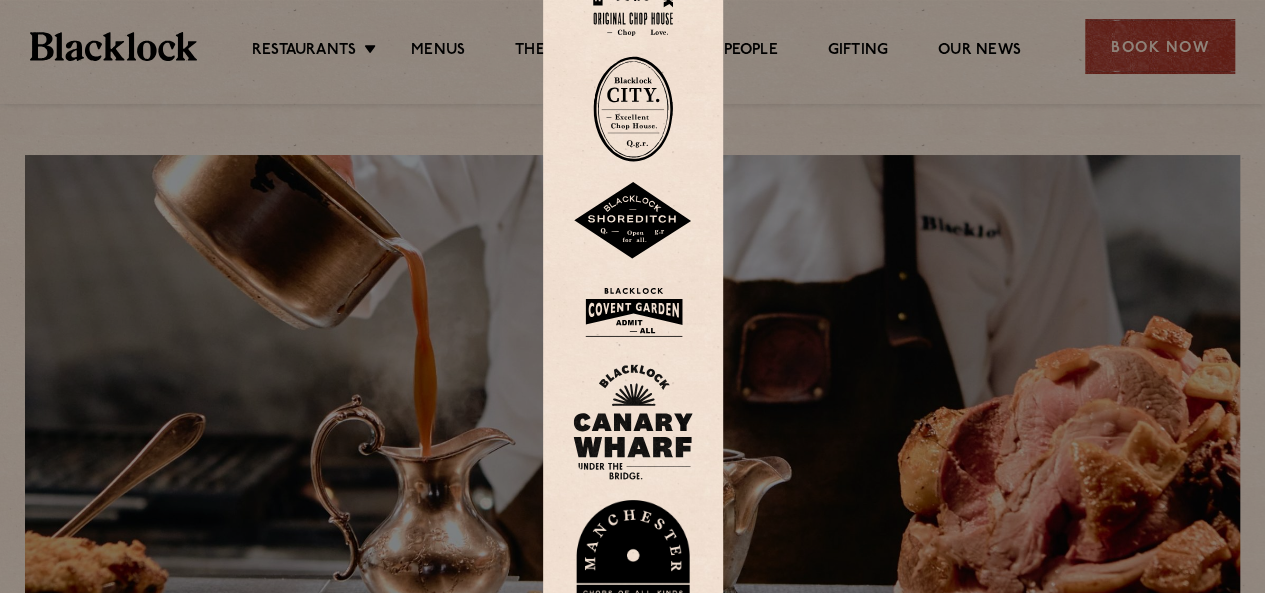 click at bounding box center [633, 221] 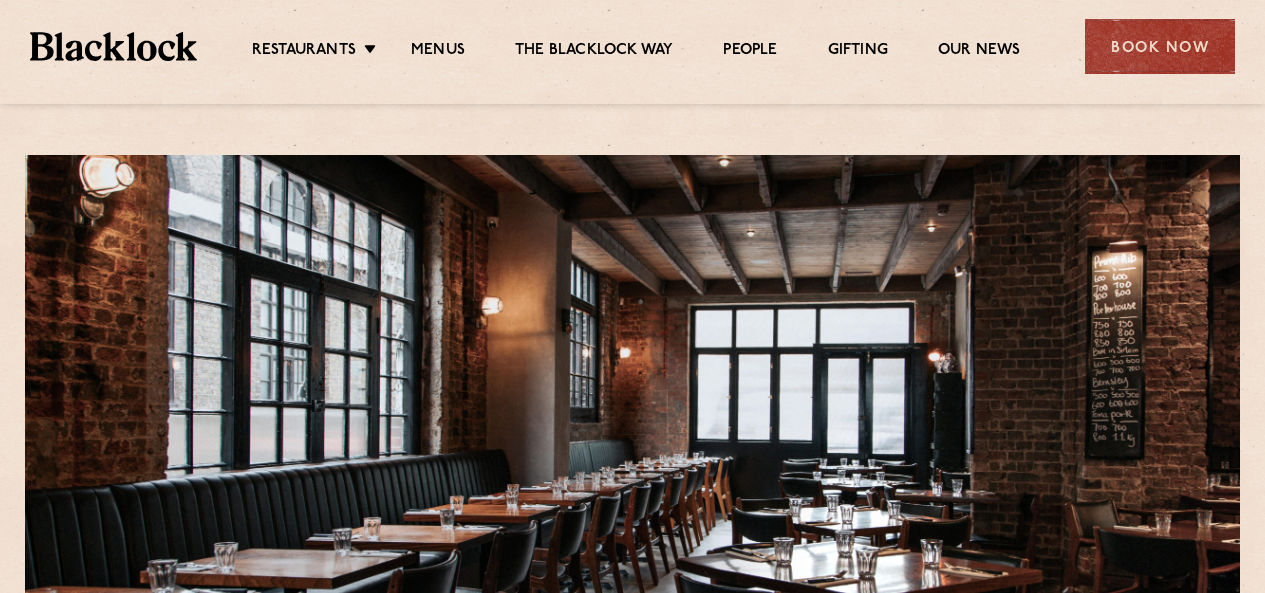 scroll, scrollTop: 0, scrollLeft: 0, axis: both 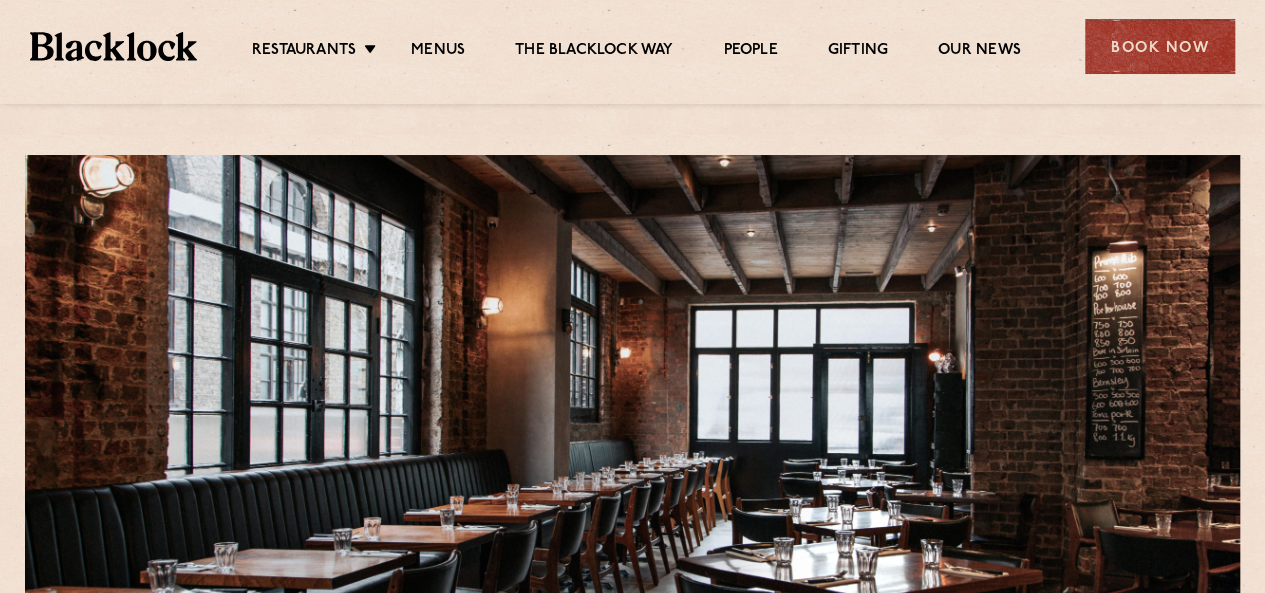click on "Restaurants Soho City Shoreditch Covent Garden Canary Wharf Manchester Birmingham Menus The Blacklock Way People Gifting Our News Book Now" at bounding box center [632, 44] 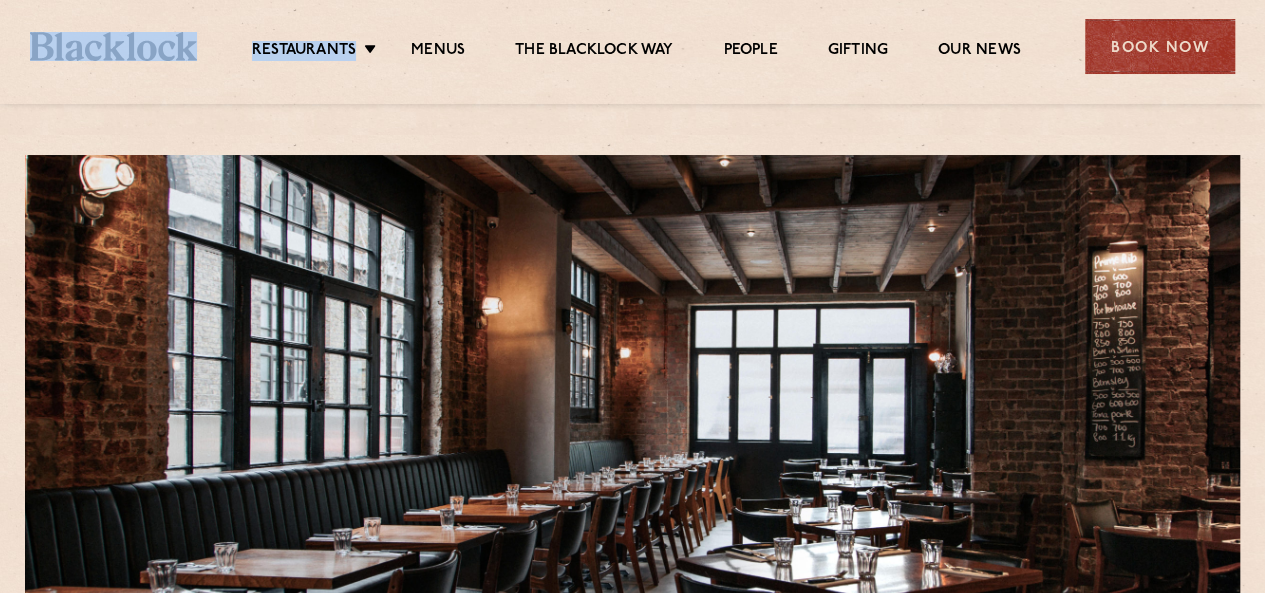 click on "Restaurants Soho City Shoreditch Covent Garden Canary Wharf Manchester Birmingham Menus The Blacklock Way People Gifting Our News Book Now" at bounding box center (632, 44) 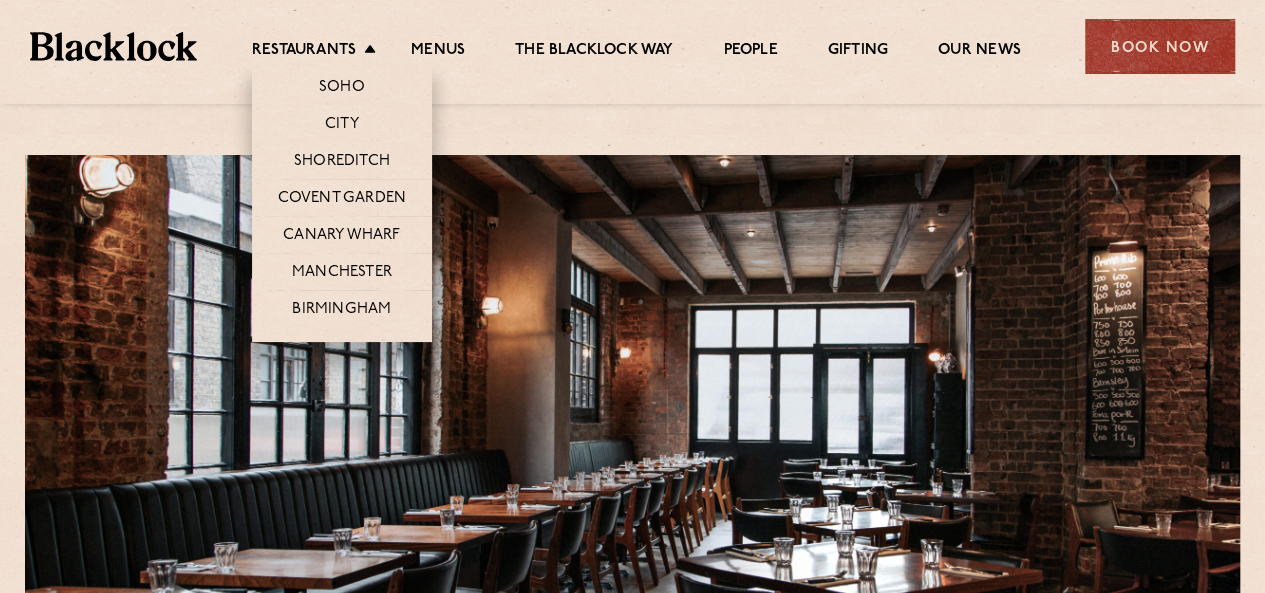 click on "Restaurants Soho City Shoreditch Covent Garden Canary Wharf Manchester Birmingham" at bounding box center [319, 52] 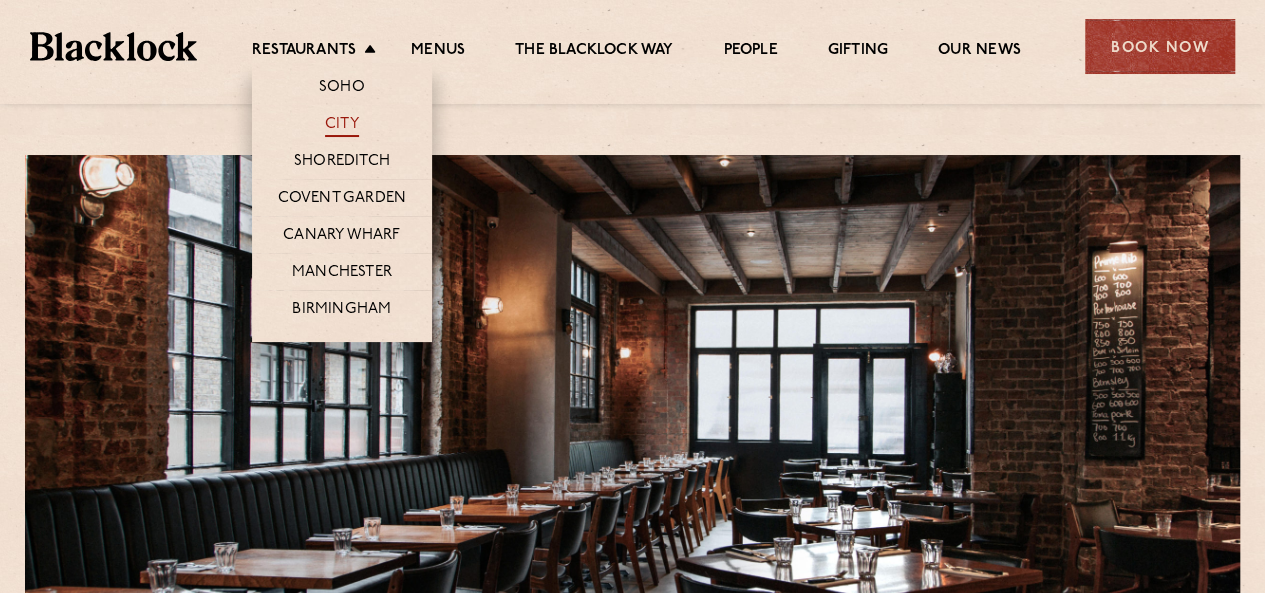 click on "City" at bounding box center (342, 126) 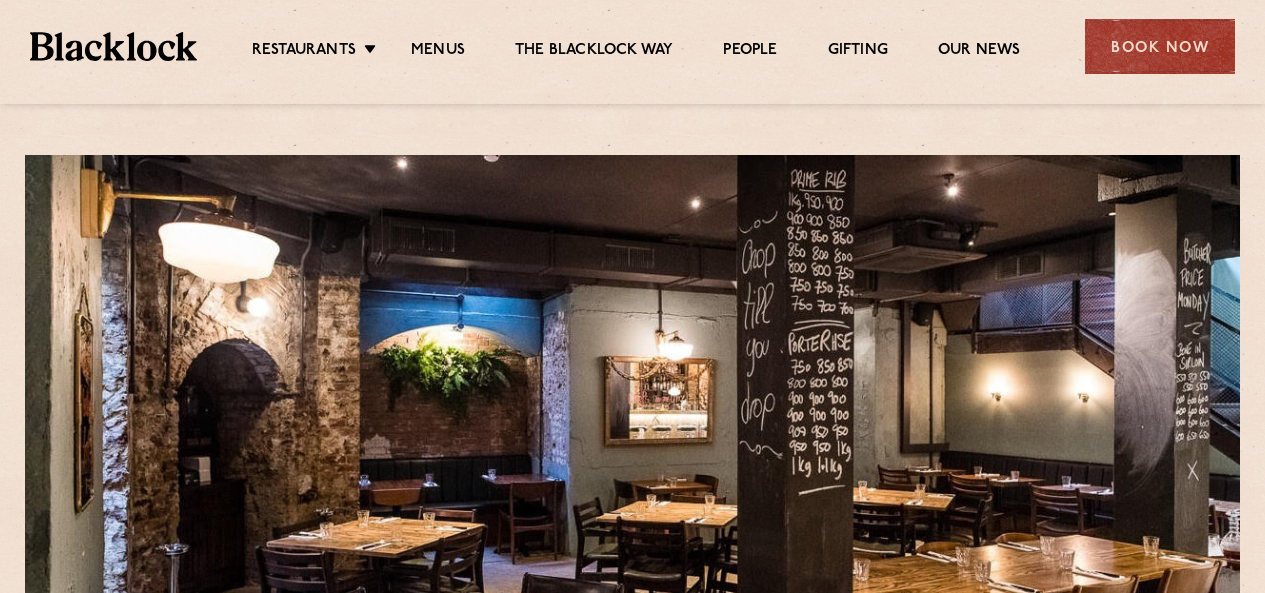 scroll, scrollTop: 0, scrollLeft: 0, axis: both 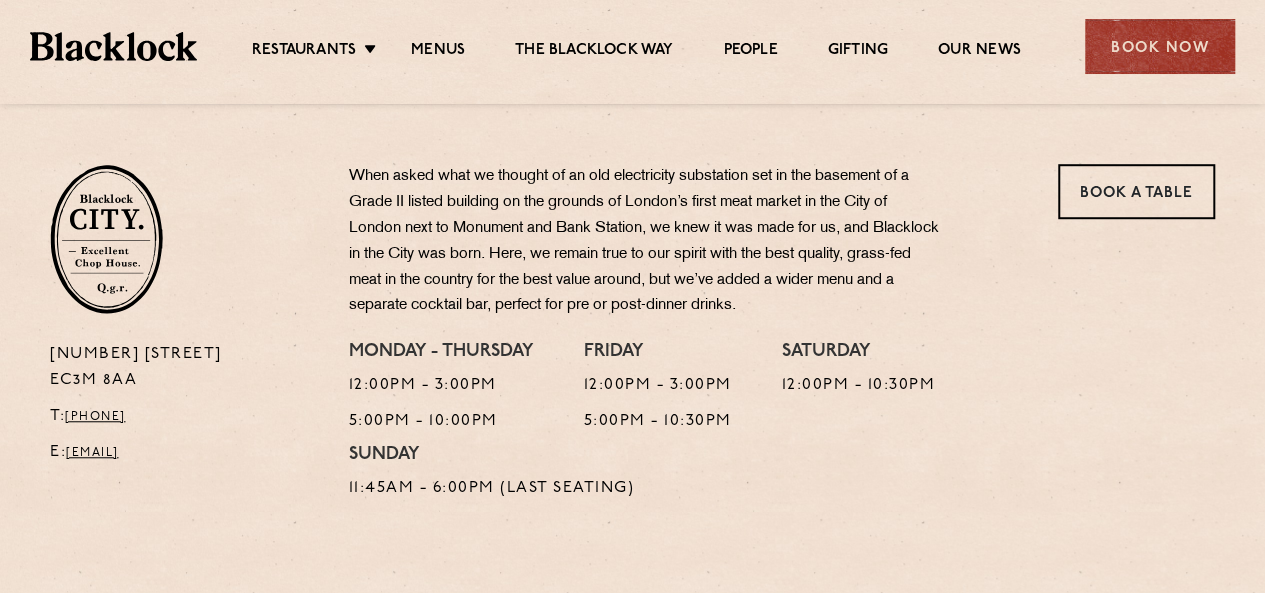 drag, startPoint x: 137, startPoint y: 386, endPoint x: 52, endPoint y: 356, distance: 90.13878 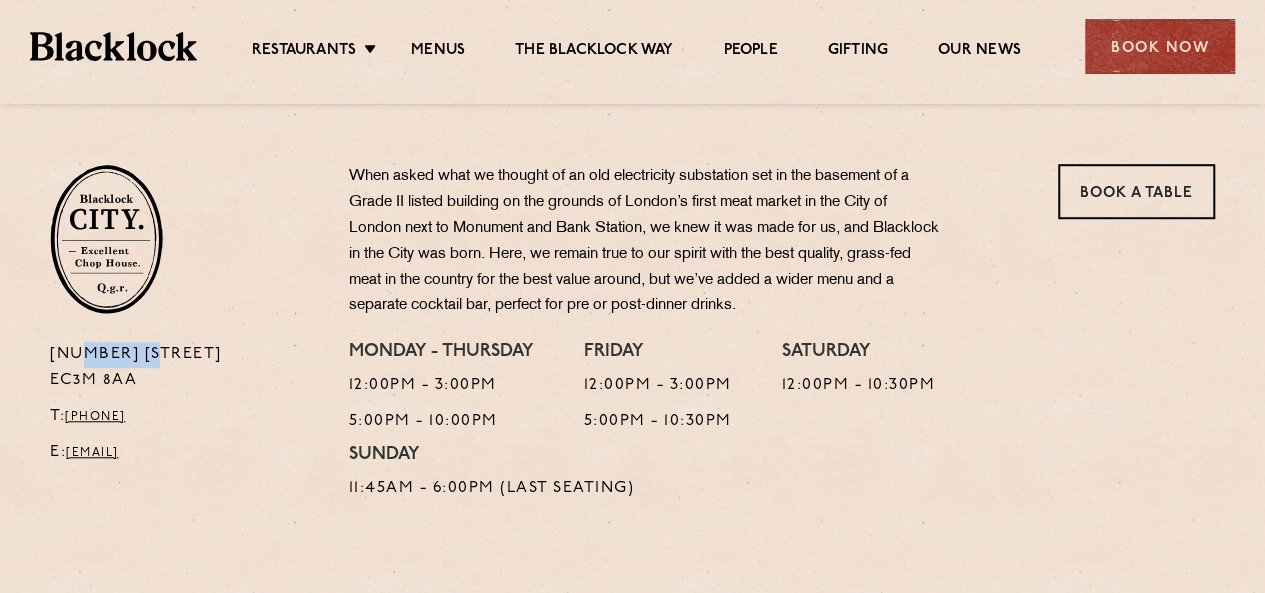 click on "13 Philpot Lane  EC3M 8AA" at bounding box center (184, 368) 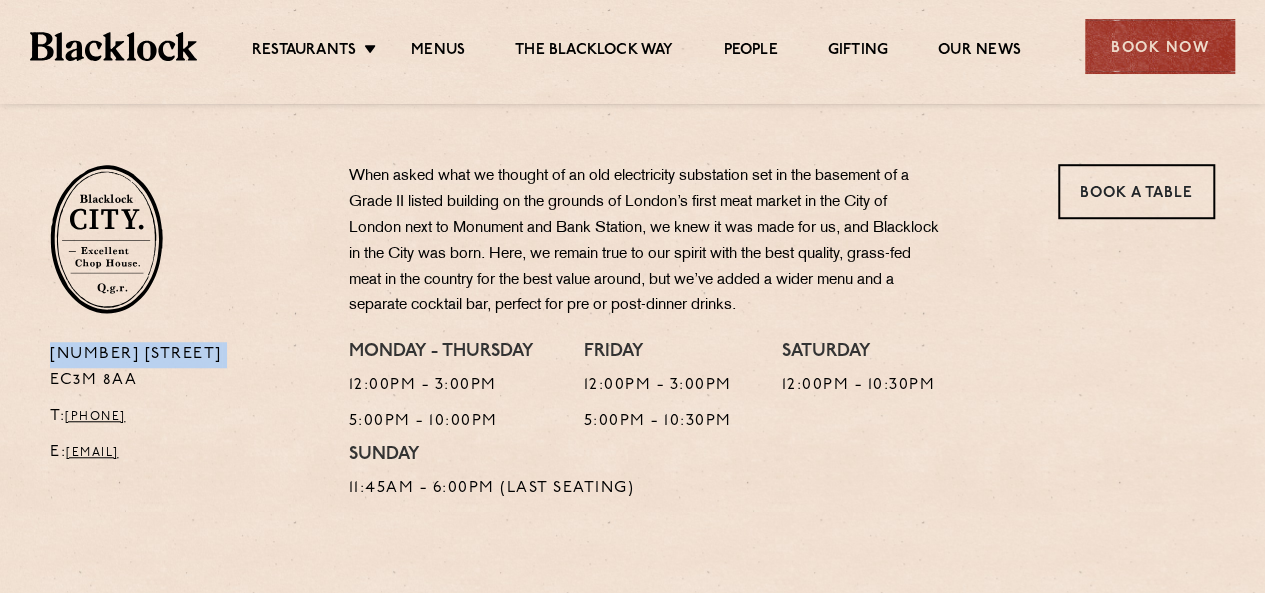 click on "13 Philpot Lane  EC3M 8AA" at bounding box center (184, 368) 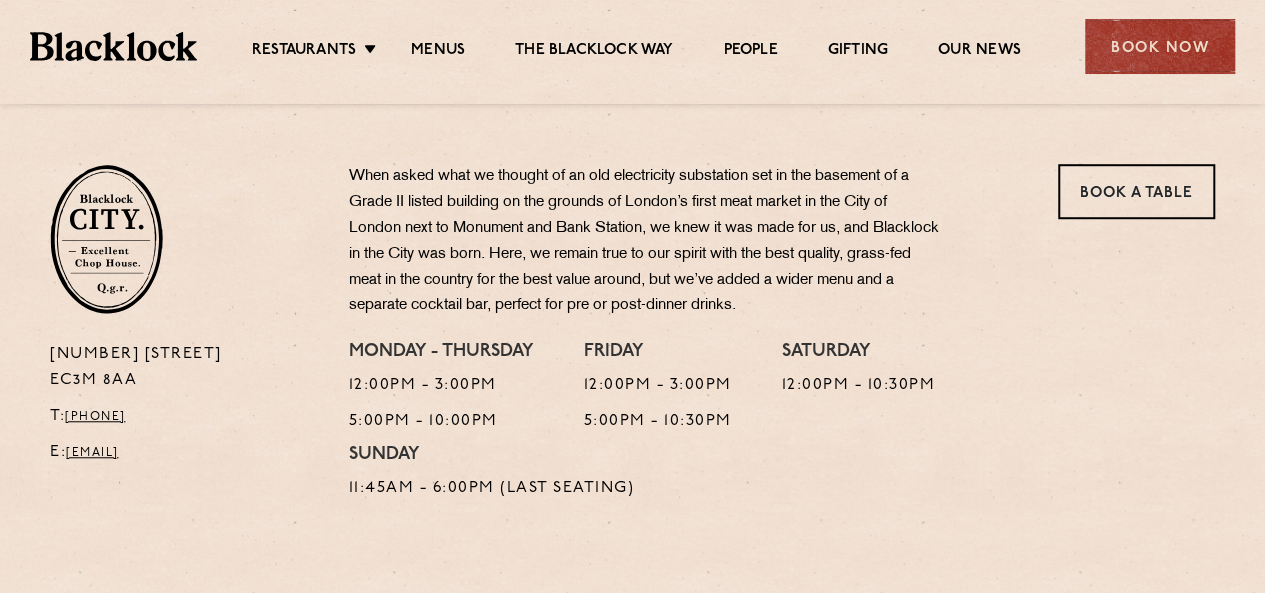 drag, startPoint x: 48, startPoint y: 351, endPoint x: 148, endPoint y: 375, distance: 102.83968 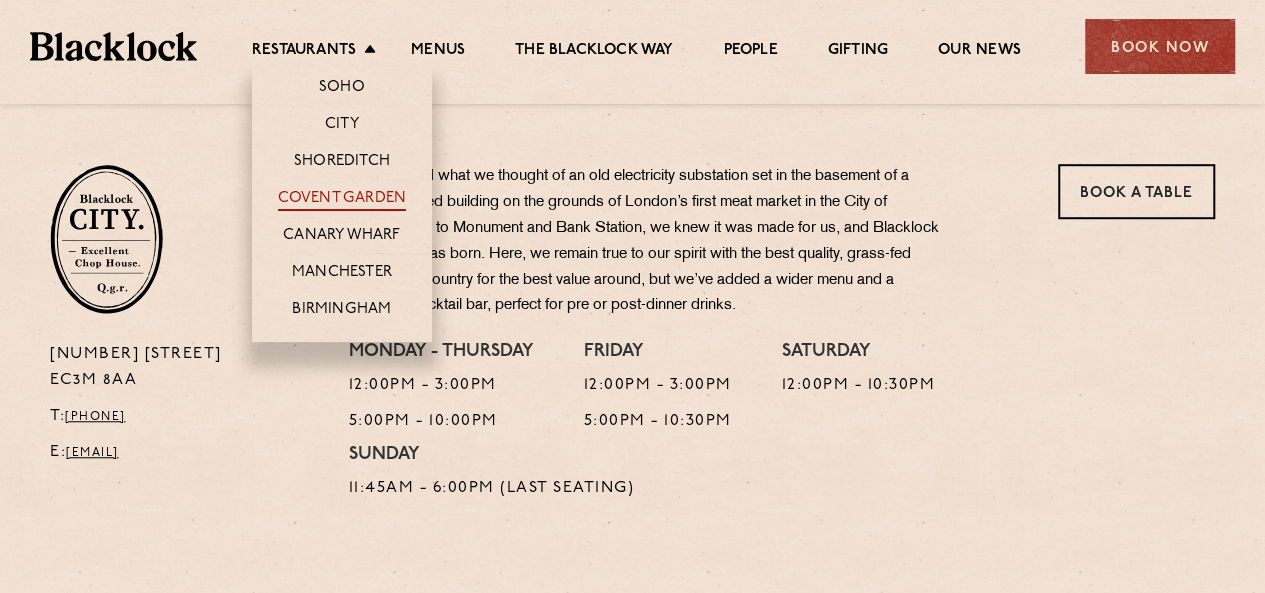 click on "Covent Garden" at bounding box center (342, 200) 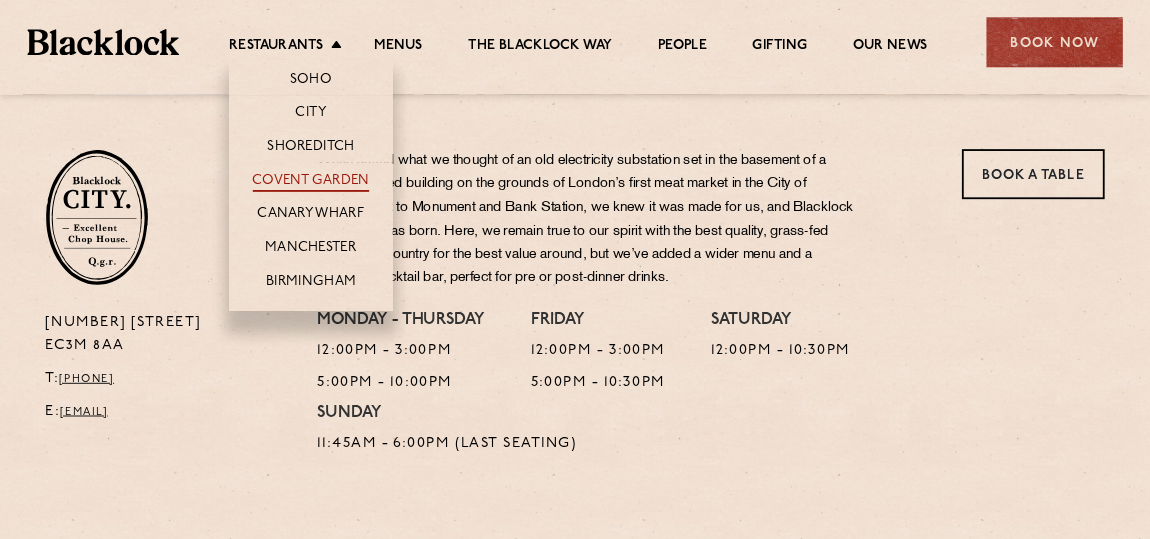 scroll, scrollTop: 616, scrollLeft: 0, axis: vertical 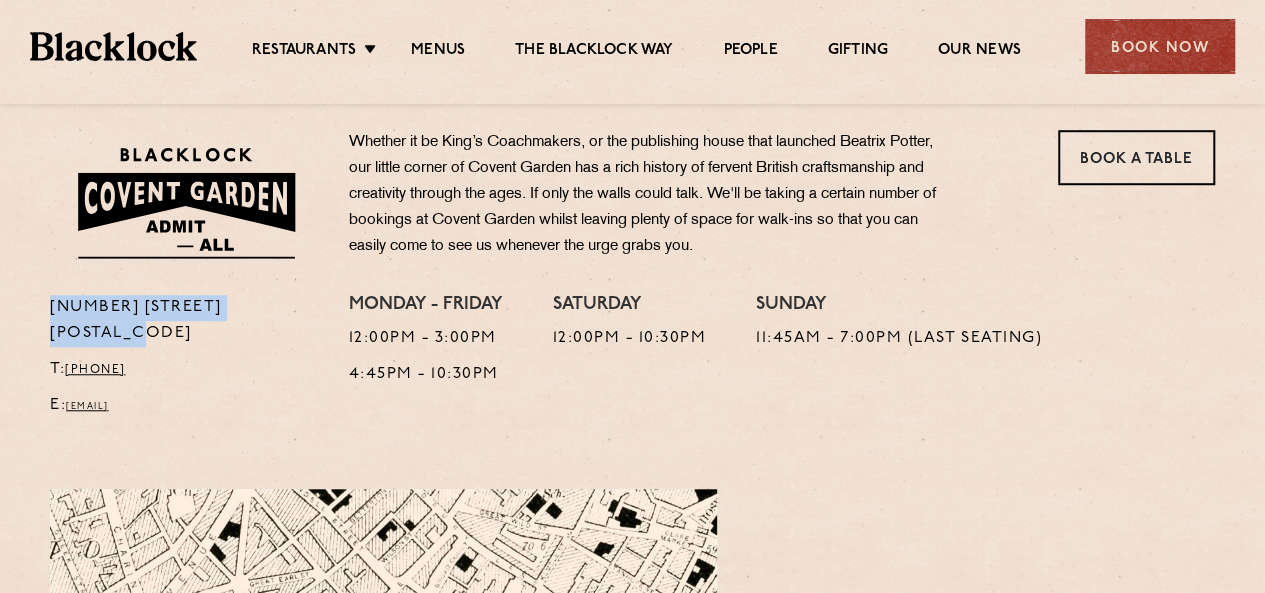 drag, startPoint x: 138, startPoint y: 333, endPoint x: 39, endPoint y: 307, distance: 102.357216 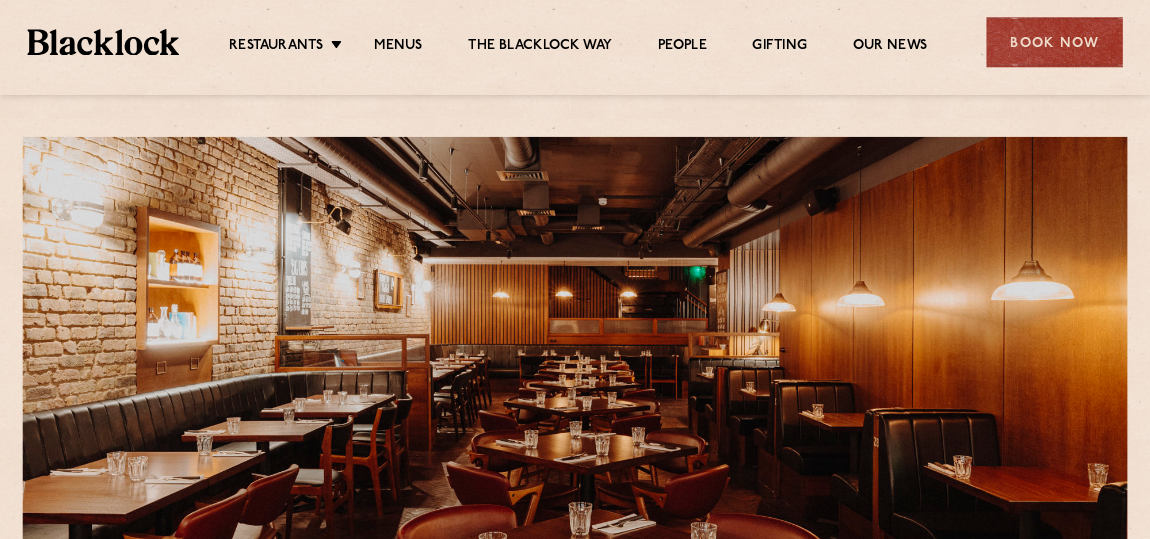scroll, scrollTop: 0, scrollLeft: 0, axis: both 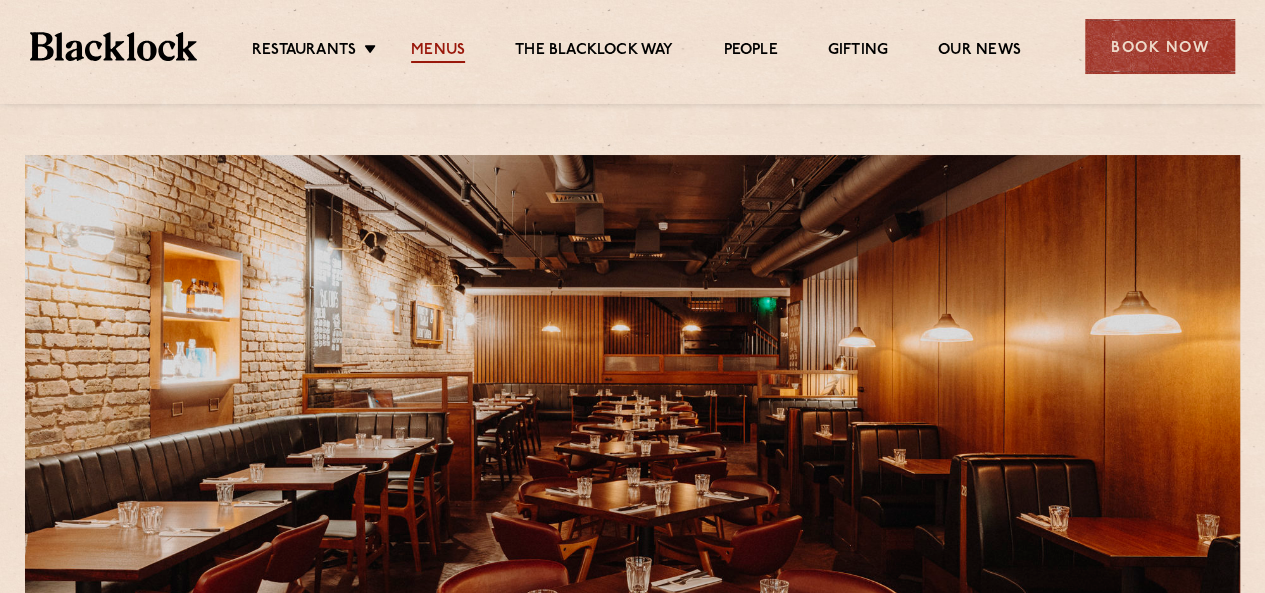 click on "Menus" at bounding box center [438, 52] 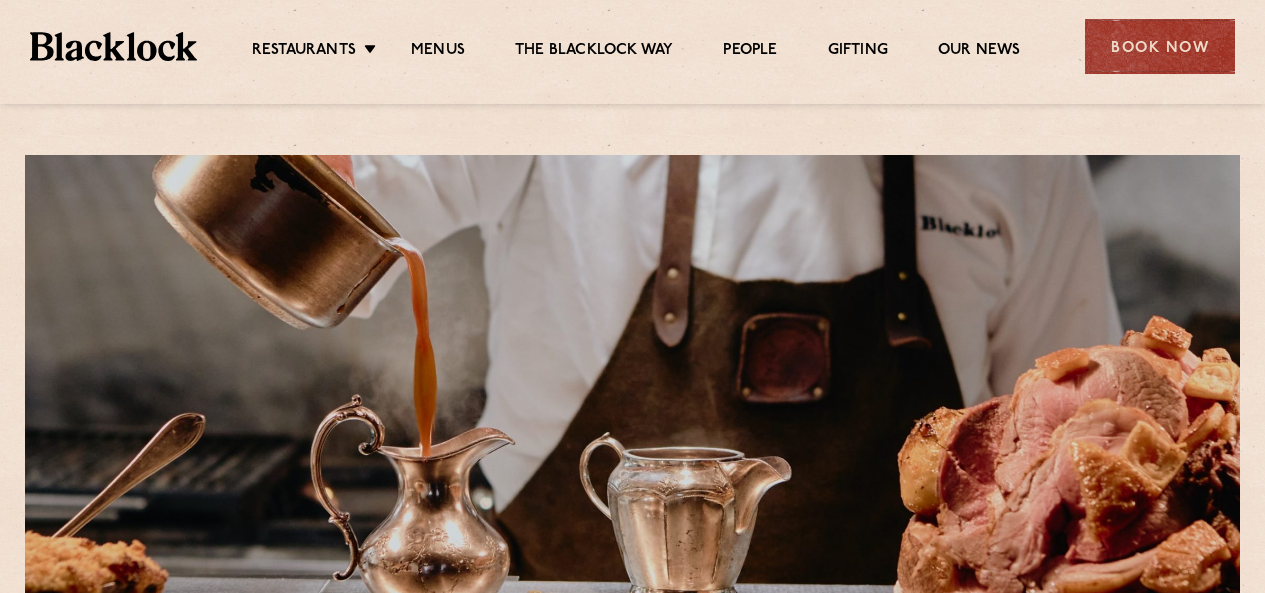 scroll, scrollTop: 0, scrollLeft: 0, axis: both 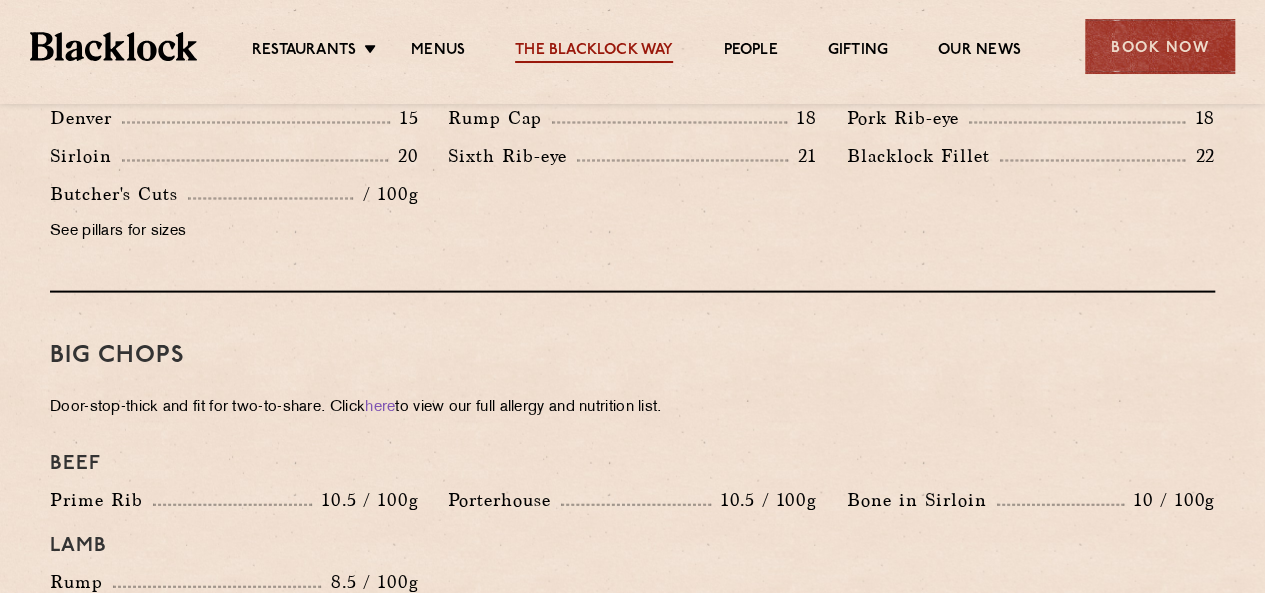 click on "The Blacklock Way" at bounding box center [594, 52] 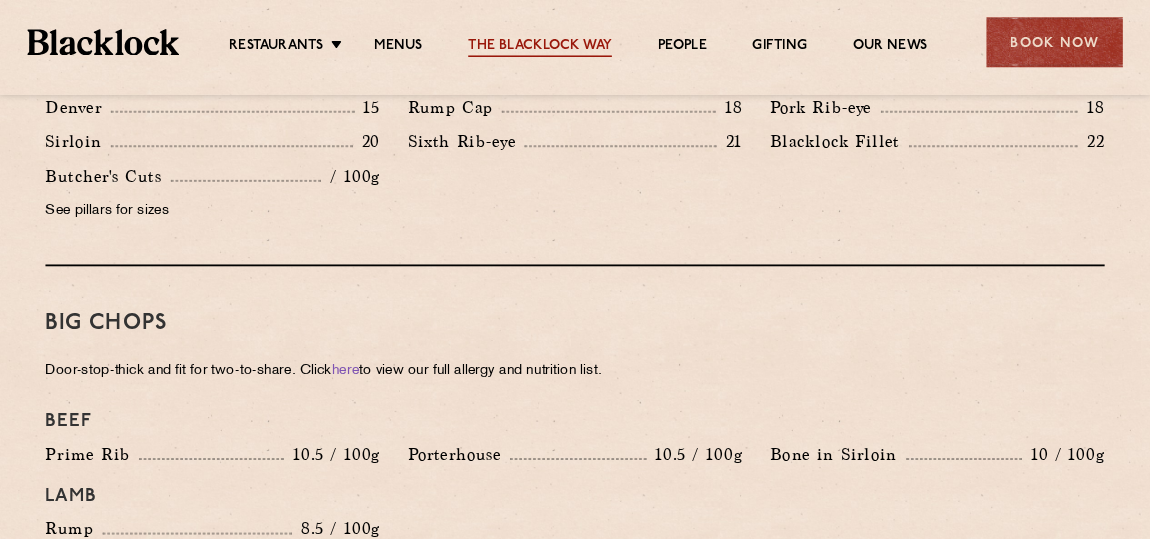 scroll, scrollTop: 1983, scrollLeft: 0, axis: vertical 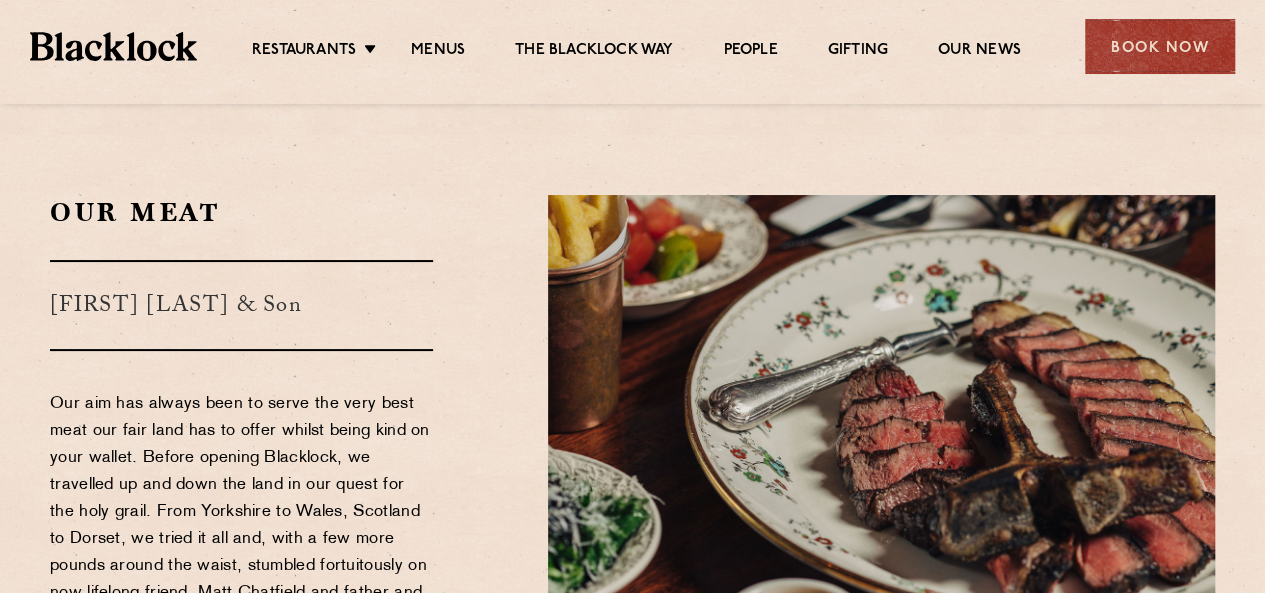 click at bounding box center (113, 46) 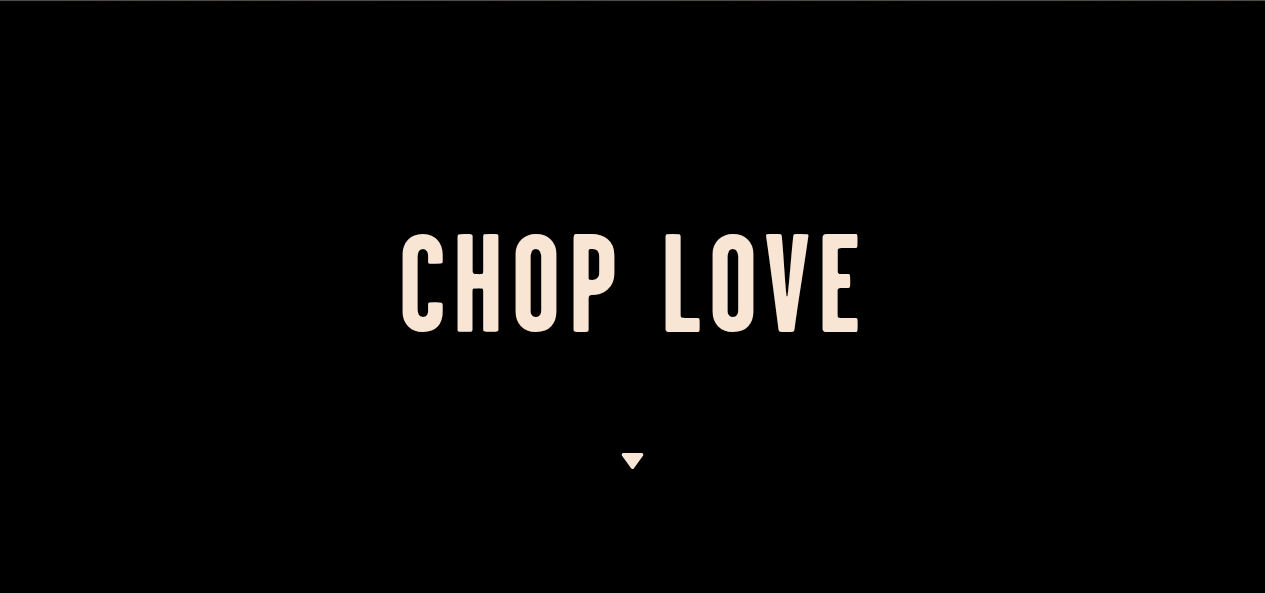 scroll, scrollTop: 0, scrollLeft: 0, axis: both 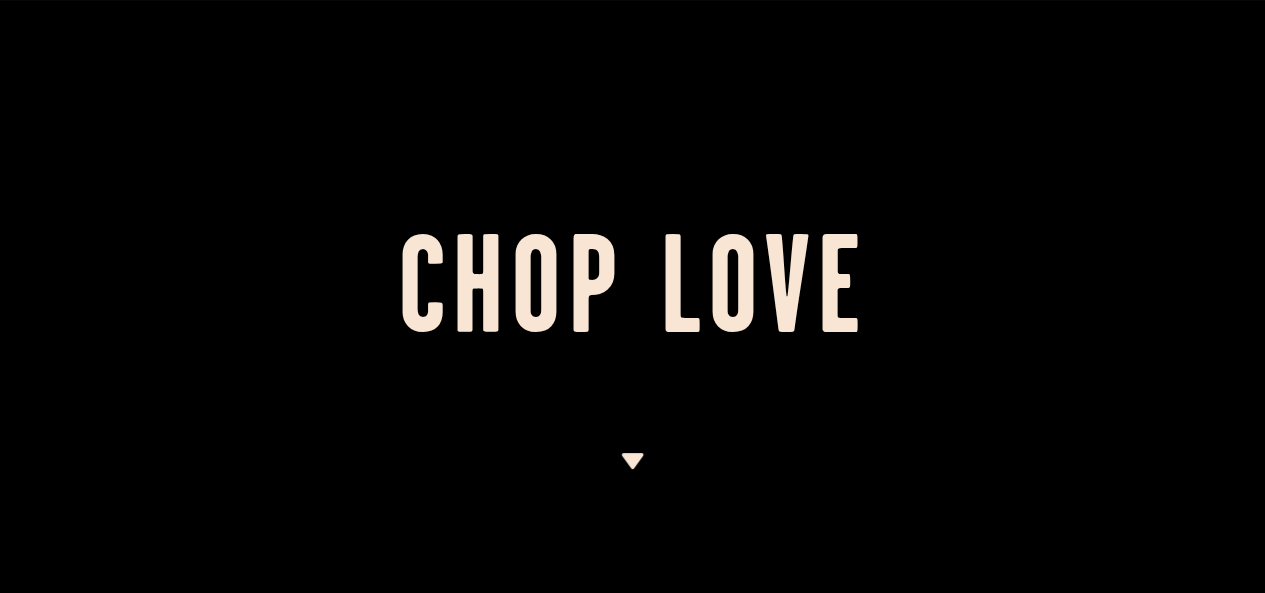 click at bounding box center (632, 461) 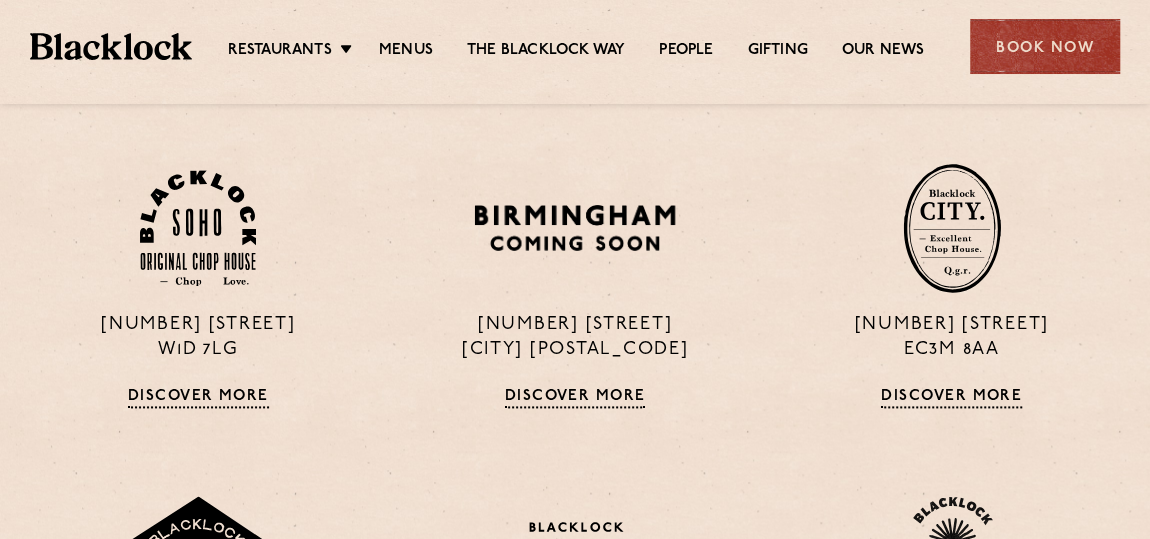scroll, scrollTop: 1354, scrollLeft: 0, axis: vertical 